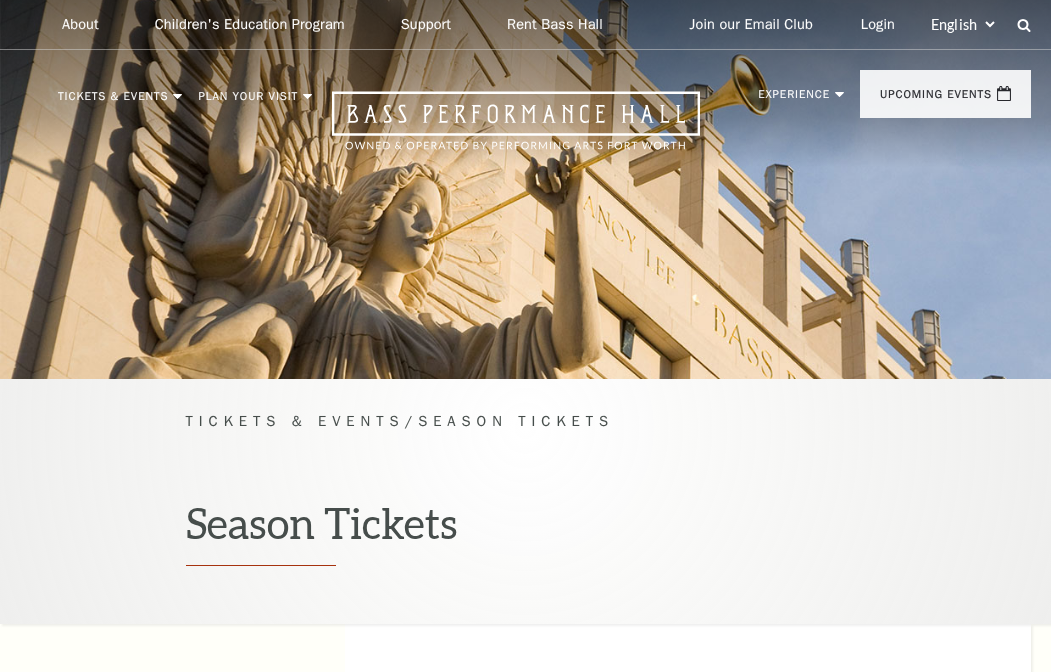 scroll, scrollTop: 0, scrollLeft: 0, axis: both 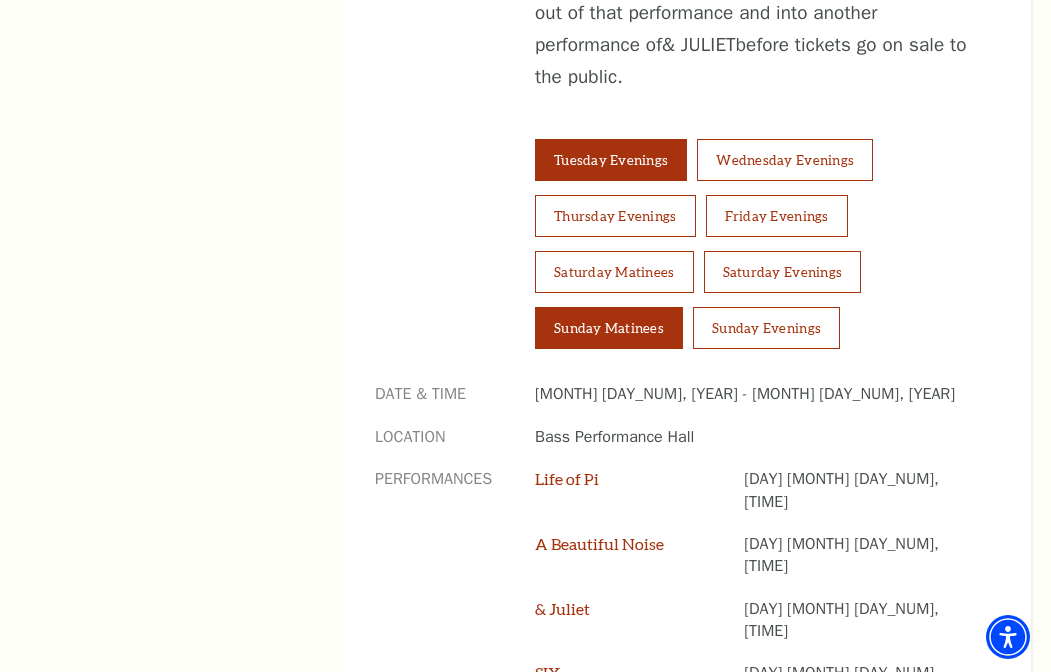 click on "Sunday Matinees" at bounding box center [609, 328] 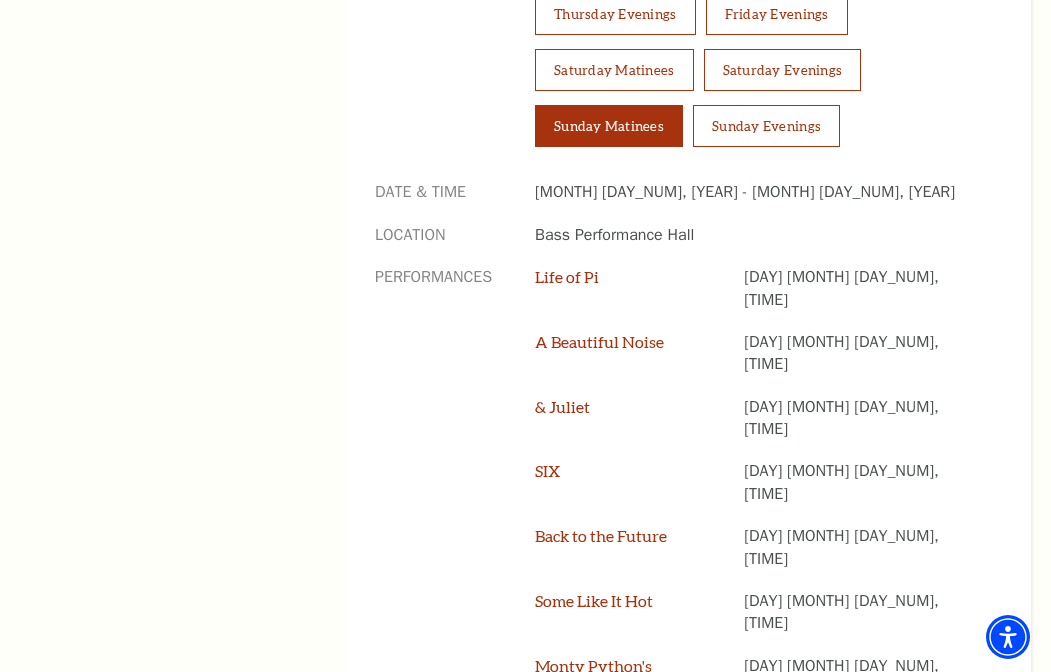 scroll, scrollTop: 1578, scrollLeft: 0, axis: vertical 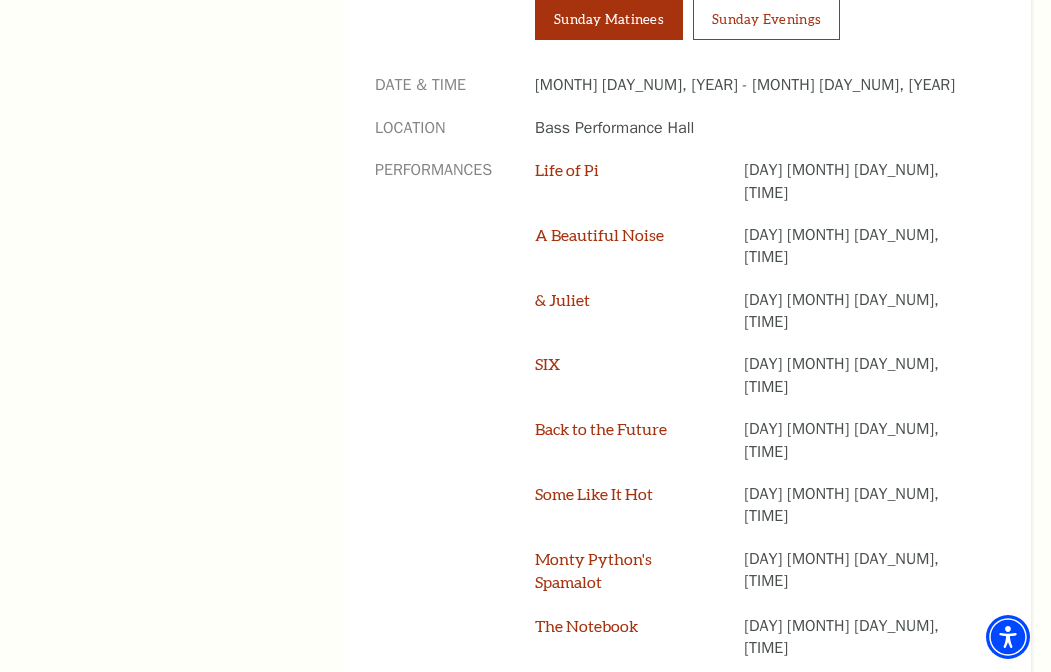 click on "Now On Sale   Broadway At The Bass presented by PNC Bank   Irwin Steel Popular Entertainment   The Cliburn   Calendar   Season Tickets     Group Tickets   Mobile Ticketing   Ticket Exchanges   Ticket Guidelines   Lottery Tickets   Gift Certificates     2025-2026 Broadway at the Bass presented by PNC Bank     To purchase season tickets, please select the performance day/time you would like to attend, then click the Buy Season Tickets button.   Please note for Tuesday Evening packages, your performance of  & JULIET  will be a Thursday Matinee on November 13 at 1:30 PM. As a Season Ticket Holder, you will have the opportunity to exchange out of that performance and into another performance of  & JULIET  before tickets go on sale to the public.
Tuesday Evenings
Wednesday Evenings
Date & Time   September 28, 2025 - August 9, 2026   Location" at bounding box center [525, -29] 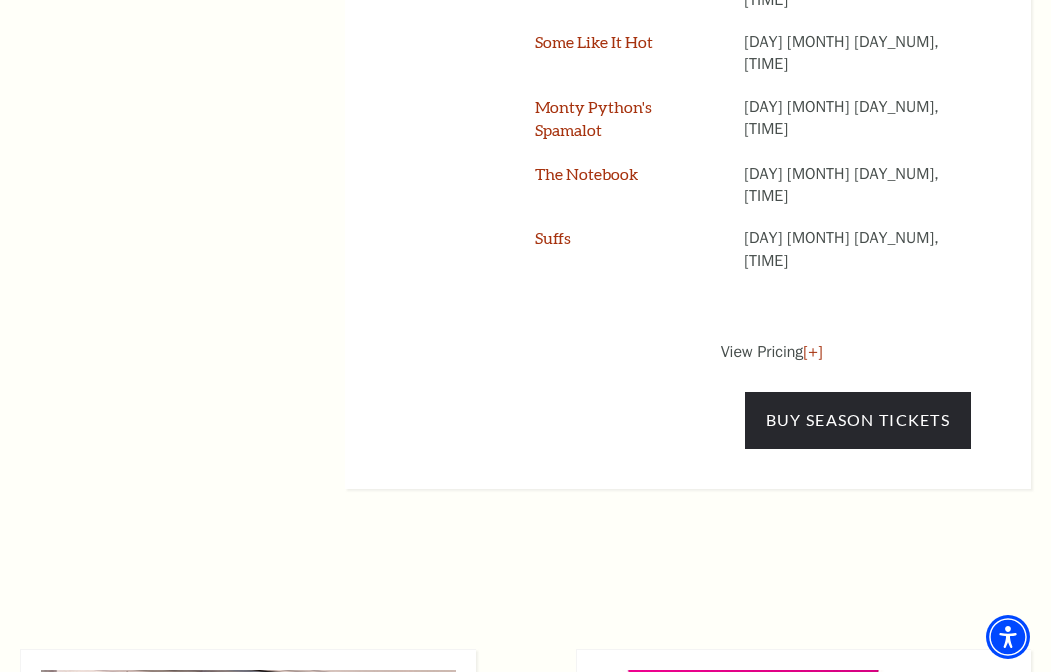 scroll, scrollTop: 2140, scrollLeft: 0, axis: vertical 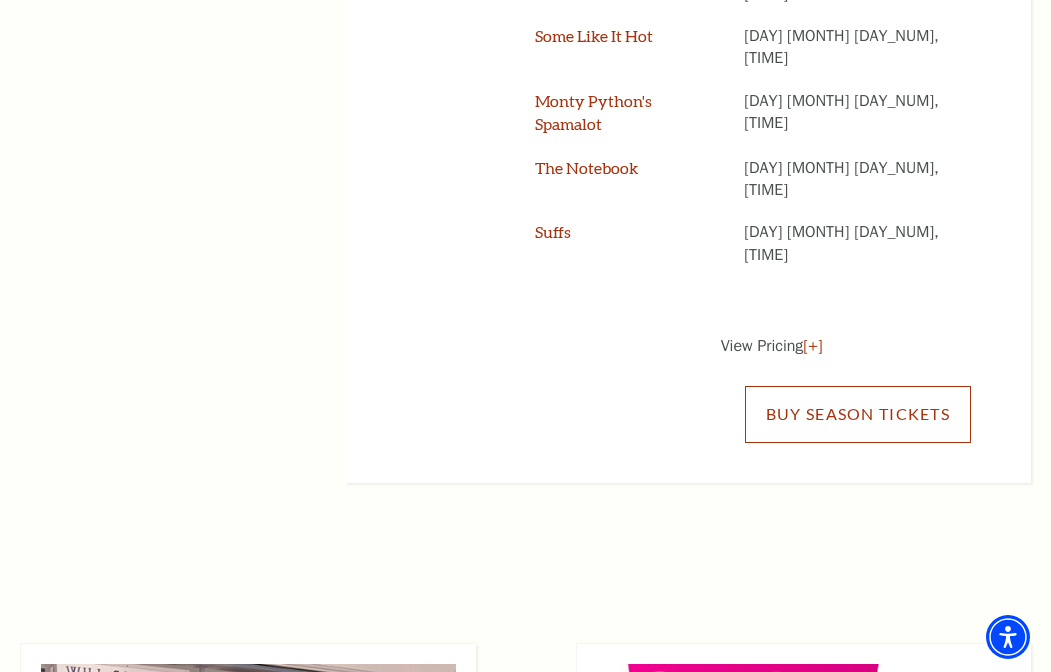 click on "Buy Season Tickets" at bounding box center (858, 414) 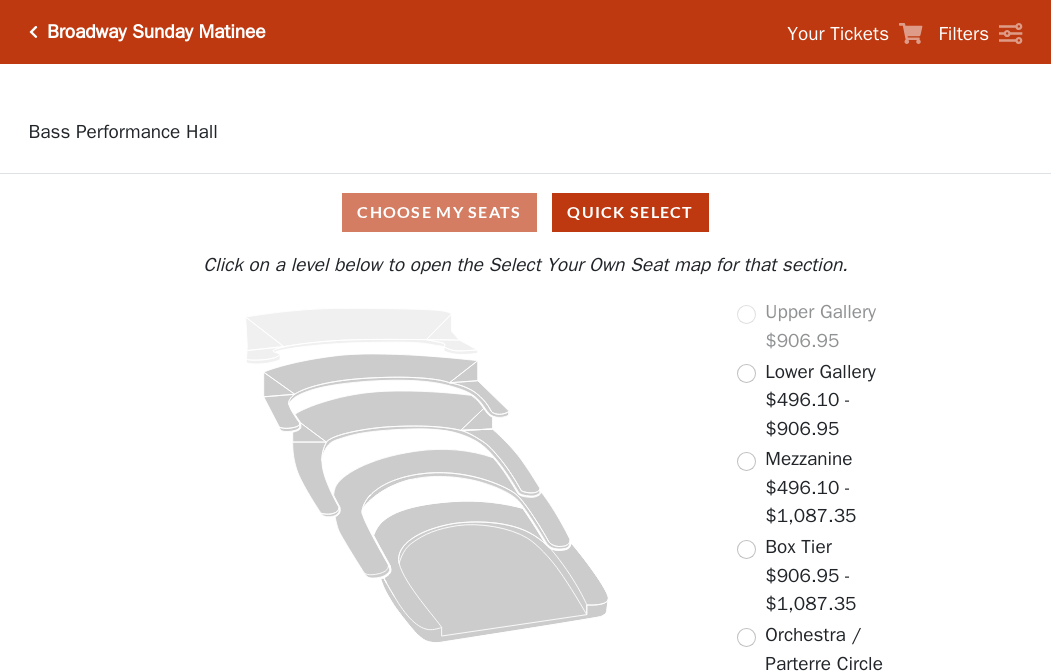 scroll, scrollTop: 0, scrollLeft: 0, axis: both 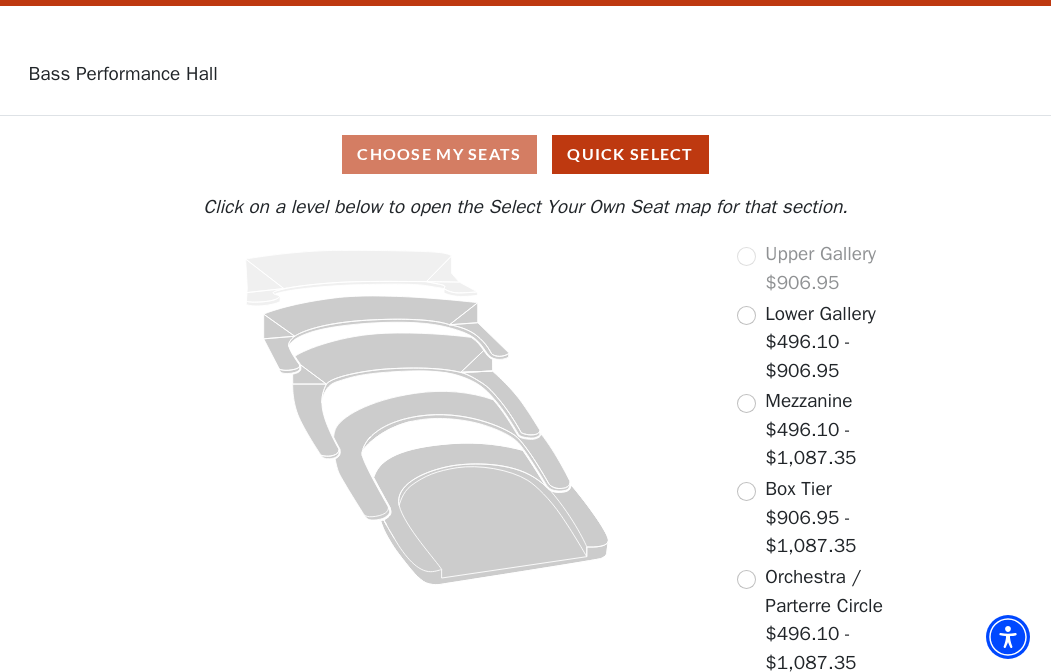 click on "Choose My Seats
Quick Select
Current Level     Click on a level below to open the Select Your Own Seat map for that section.                     If you prefer that we choose your seats, click the Quick Select button below.
Quick Select
Click on a level below to open the Select Your Own Seat map for that section.
Upper Gallery $[PRICE]
Lower Gallery $[PRICE] - $[PRICE]
Mezzanine $[PRICE] - $[PRICE]
Box Tier $[PRICE] - $[PRICE]
Orchestra / Parterre Circle $[PRICE] - $[PRICE]" at bounding box center (525, 398) 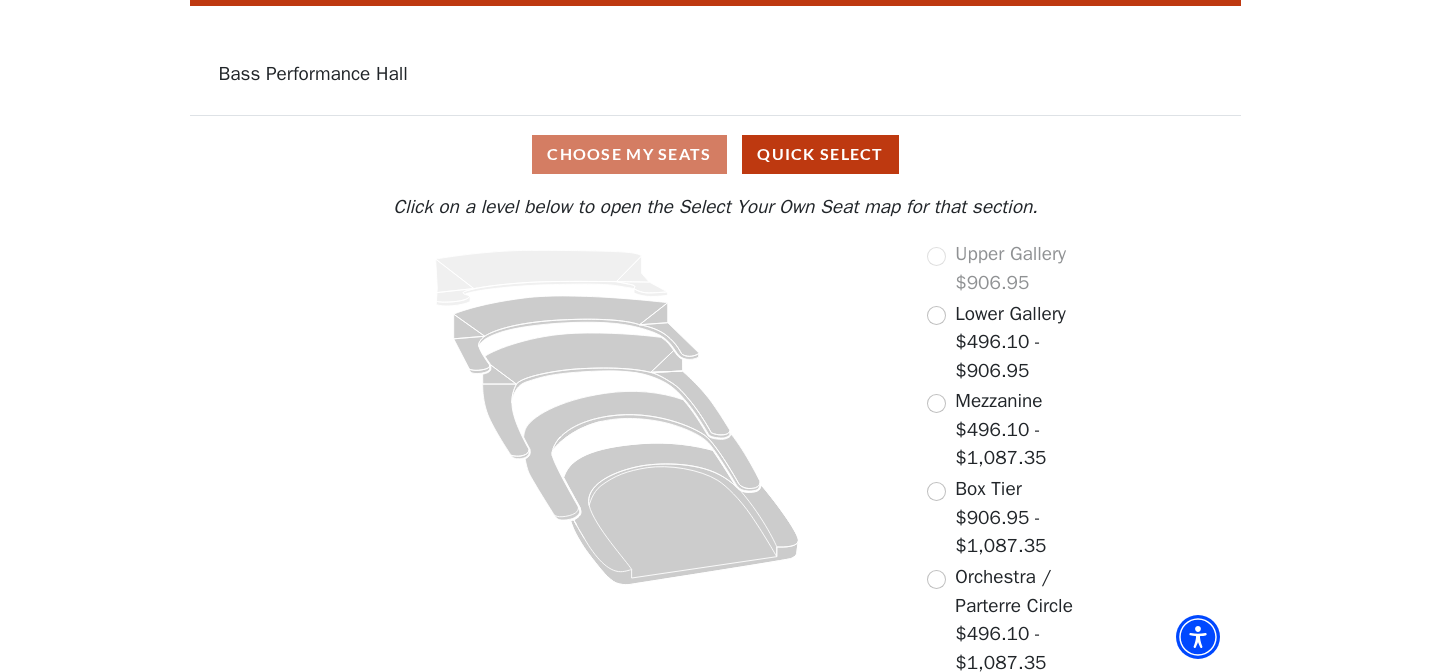 scroll, scrollTop: 0, scrollLeft: 0, axis: both 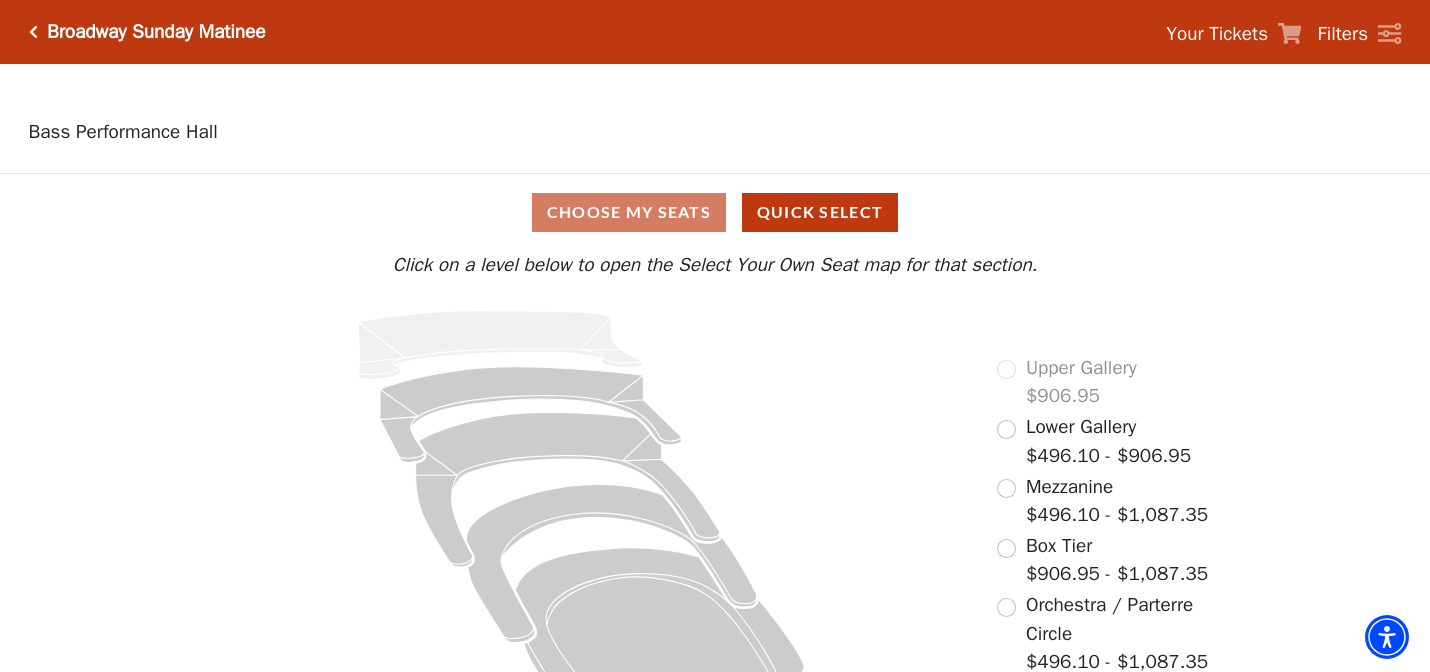click at bounding box center (33, 32) 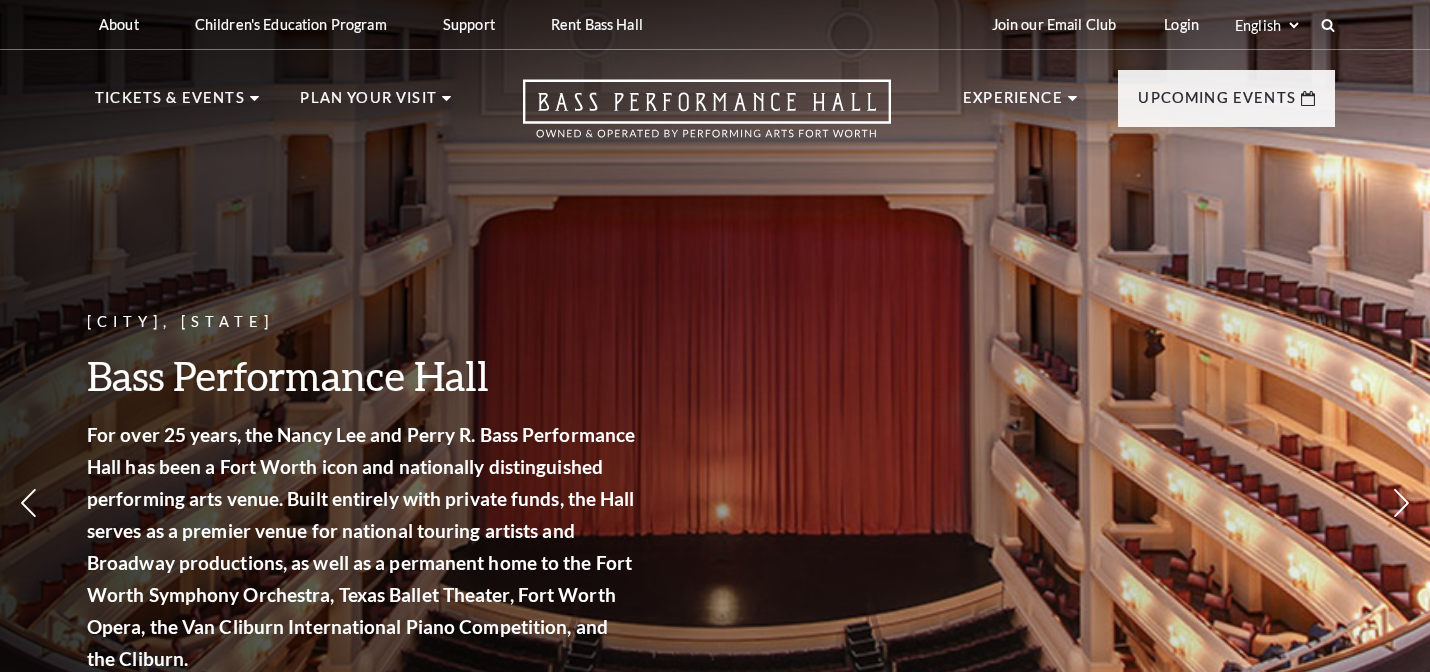 scroll, scrollTop: 0, scrollLeft: 0, axis: both 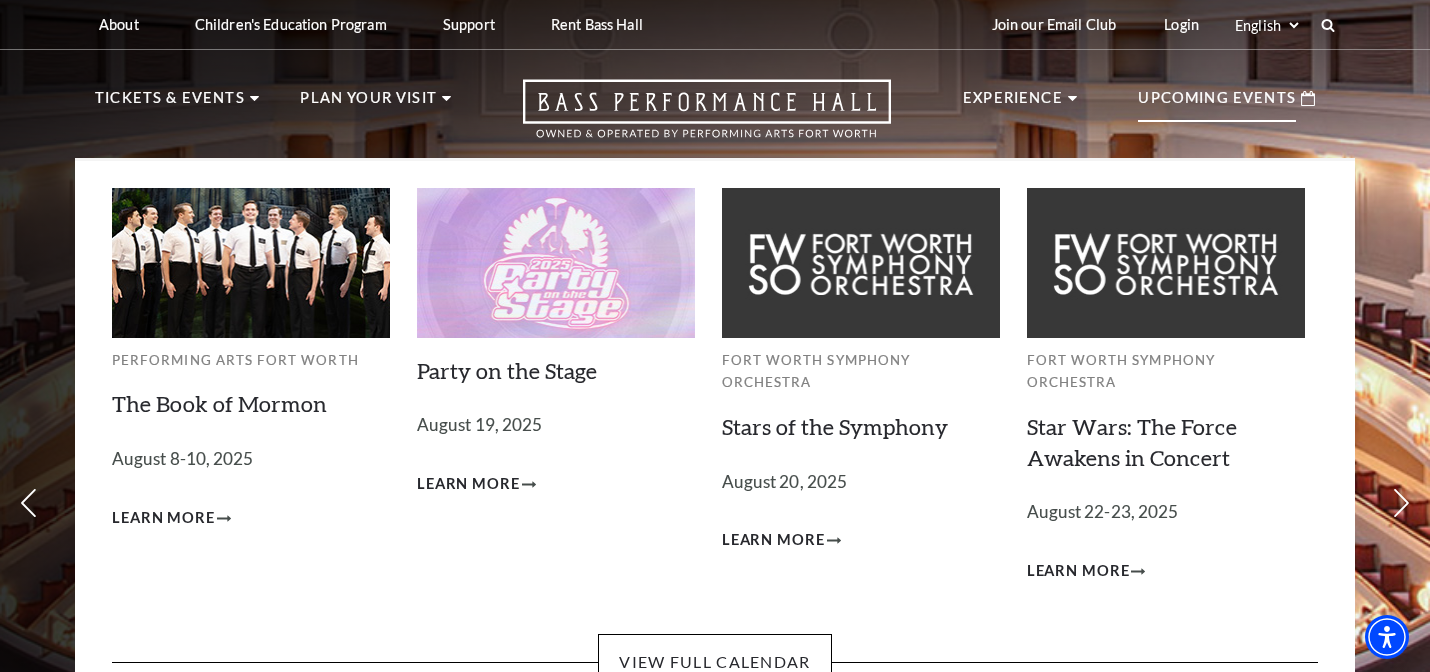 click on "Upcoming Events" at bounding box center [1217, 104] 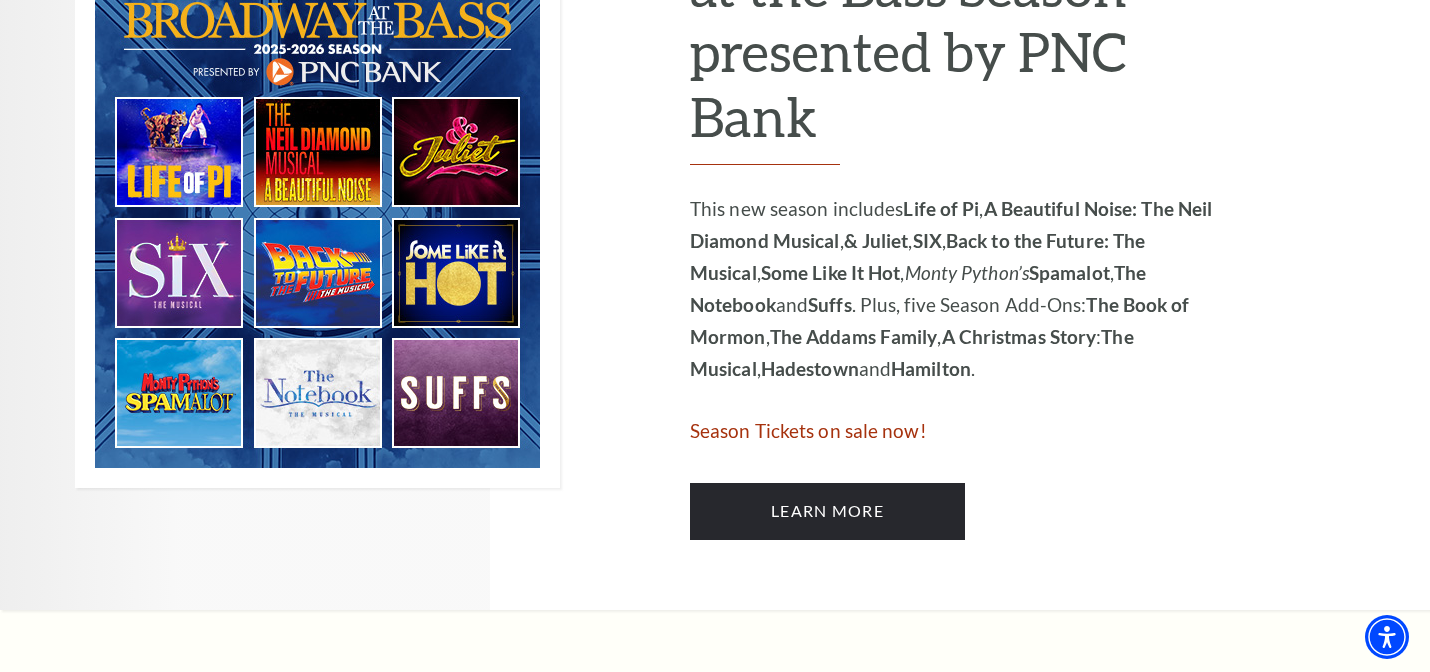 scroll, scrollTop: 1170, scrollLeft: 0, axis: vertical 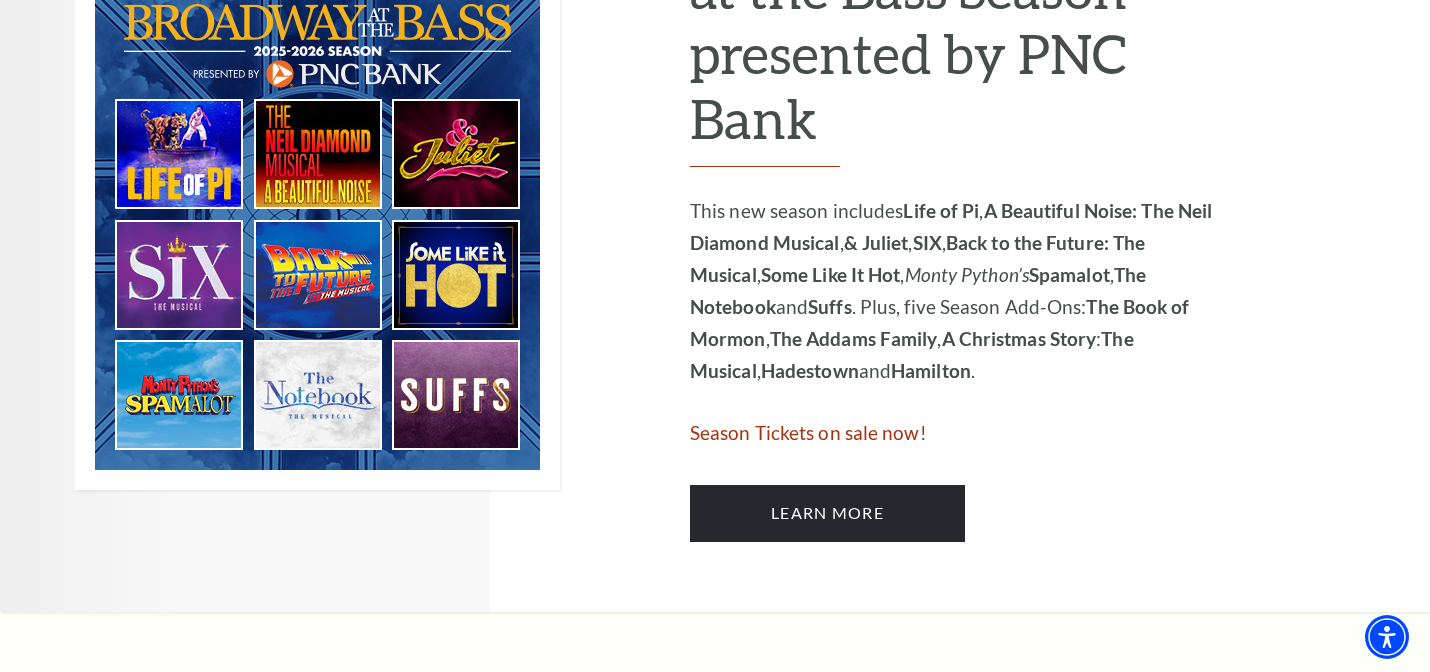 click at bounding box center [317, 217] 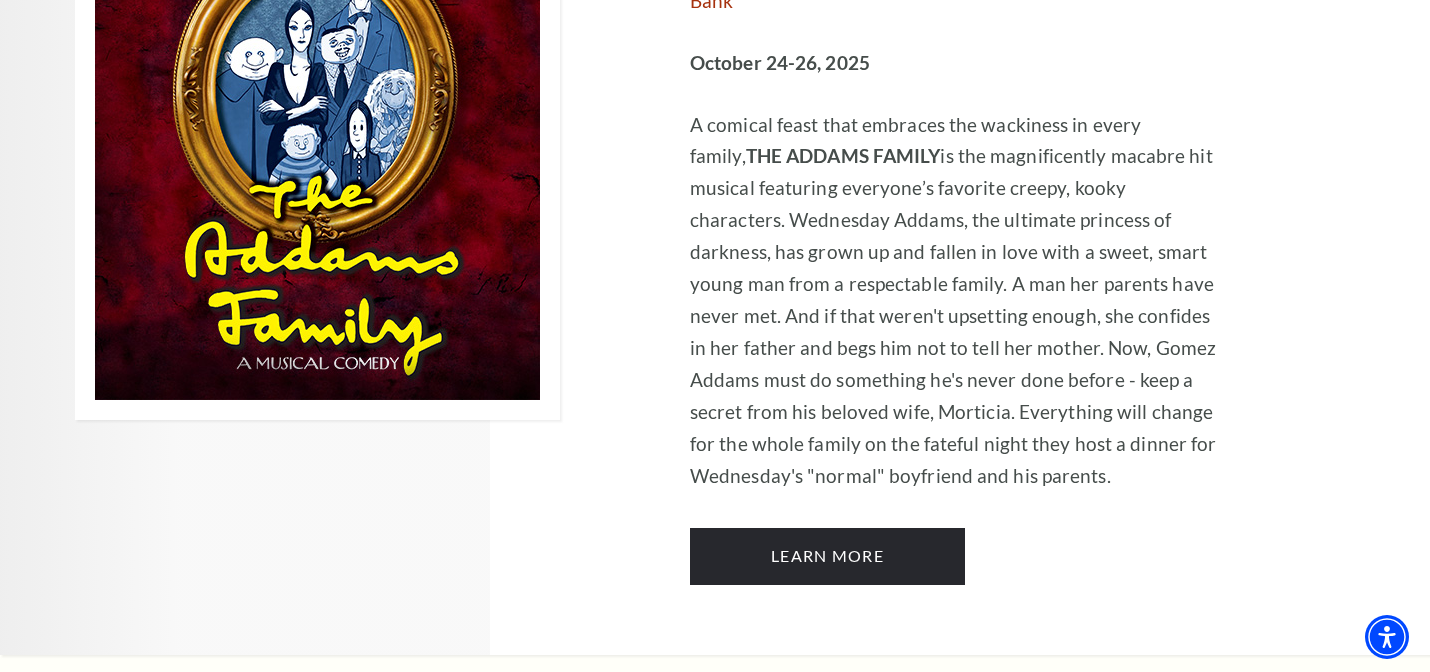 scroll, scrollTop: 5205, scrollLeft: 0, axis: vertical 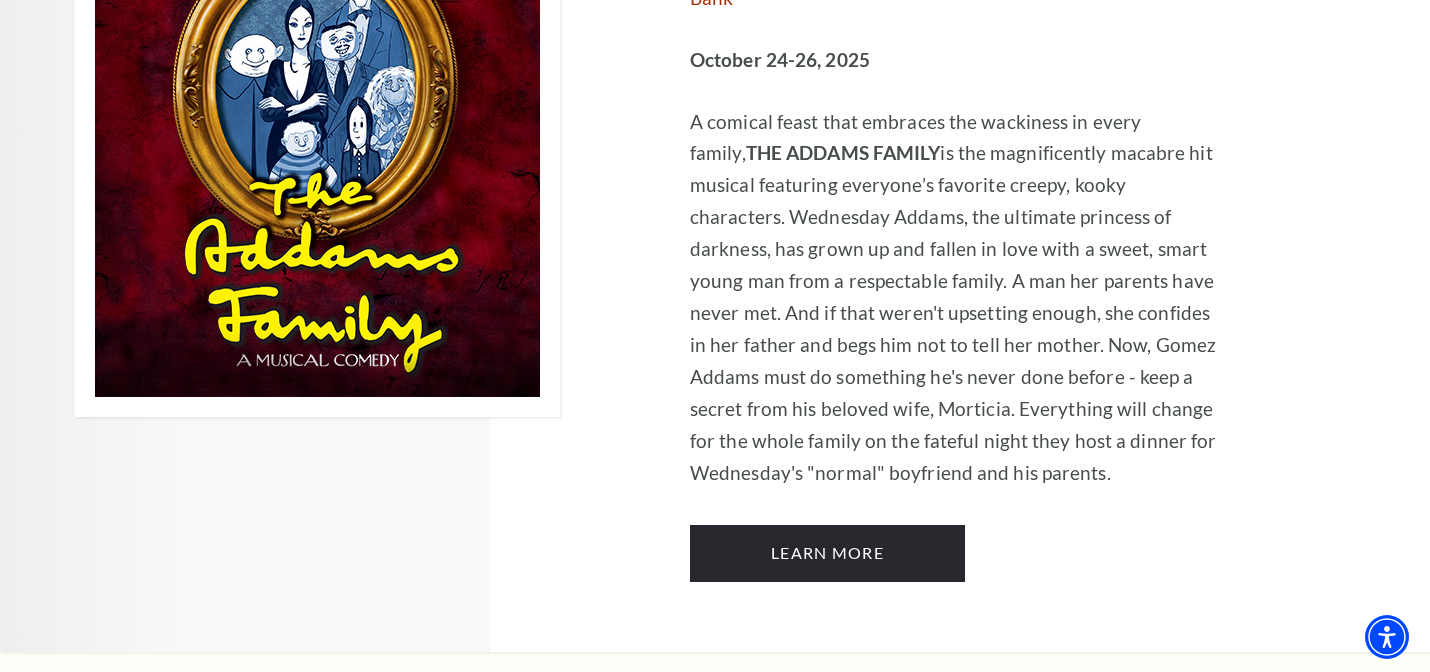 click on "Performing Arts Fort Worth Presents
The Addams Family, The Musical
Season Add-On Part of the  Broadway at the Bass Series presented by PNC Bank
October 24-26, 2025
A comical feast that embraces the wackiness in every family,  THE ADDAMS FAMILY  is the magnificently macabre hit musical featuring everyone’s favorite creepy, kooky characters. Wednesday Addams, the ultimate princess of darkness, has grown up and fallen in love with a sweet, smart young man from a respectable family. A man her parents have never met. And if that weren't upsetting enough, she confides in her father and begs him not to tell her mother. Now, Gomez Addams must do something he's never done before - keep a secret from his beloved wife, Morticia. Everything will change for the whole family on the fateful night they host a dinner for Wednesday's "normal" boyfriend and his parents." at bounding box center [957, -3819] 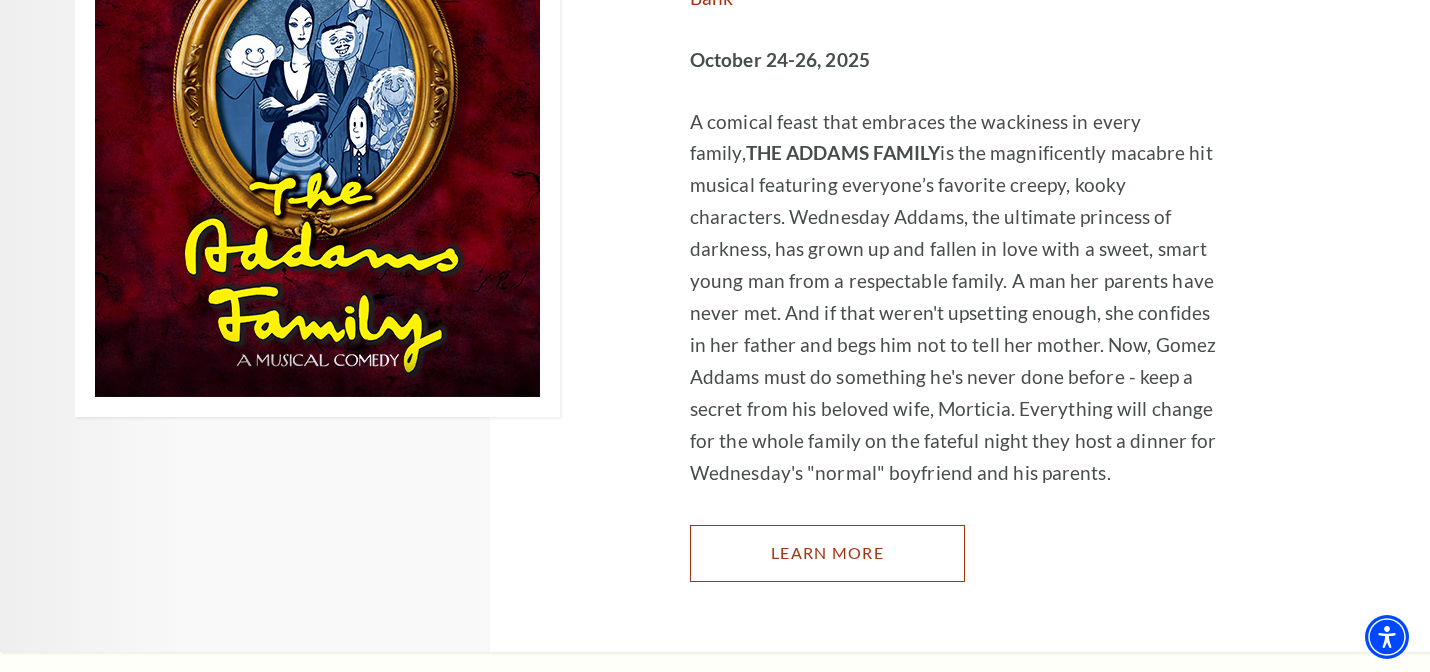 click on "Learn More" at bounding box center (827, 553) 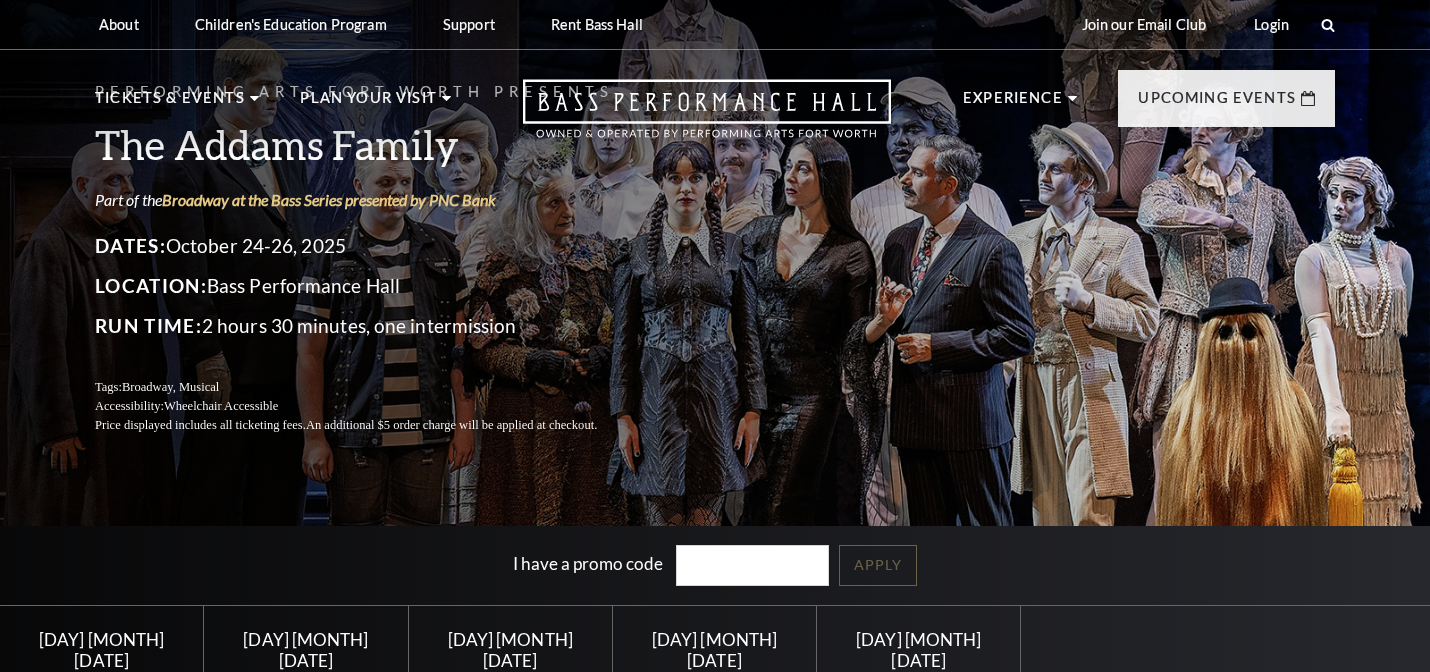 scroll, scrollTop: 0, scrollLeft: 0, axis: both 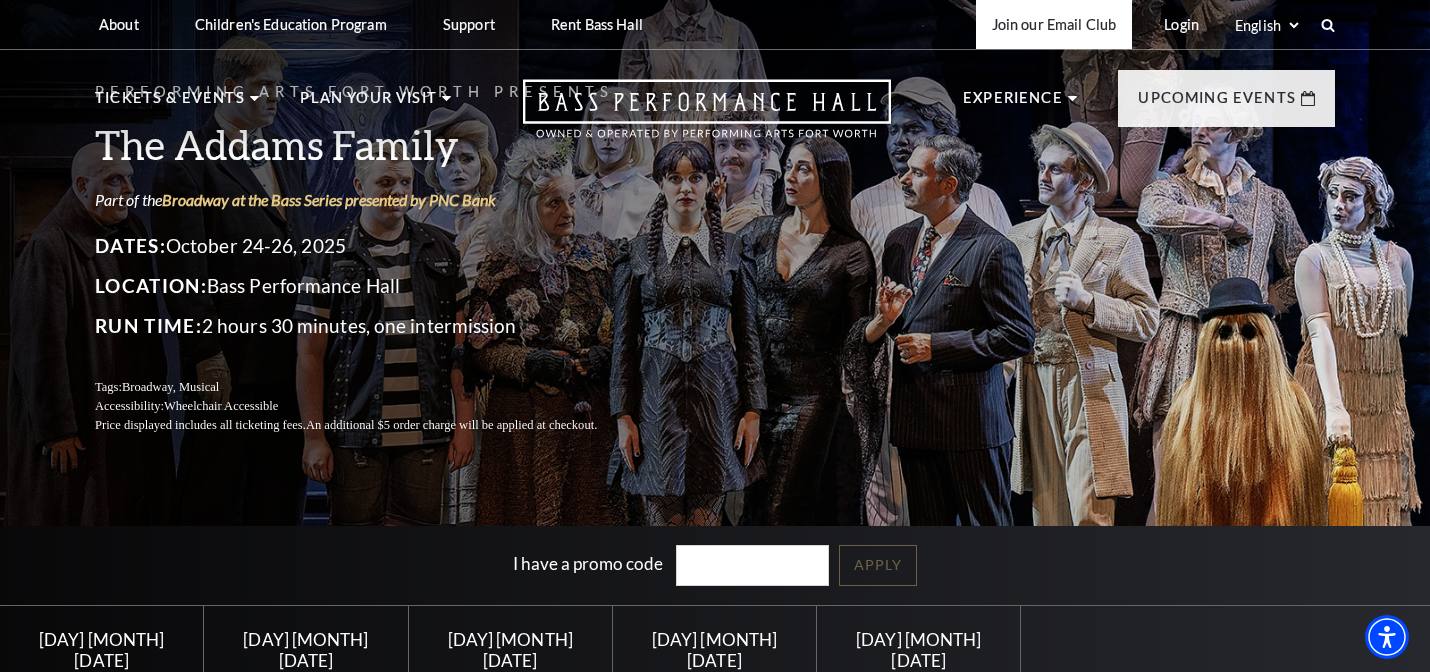 click on "Join our Email Club" at bounding box center [1054, 24] 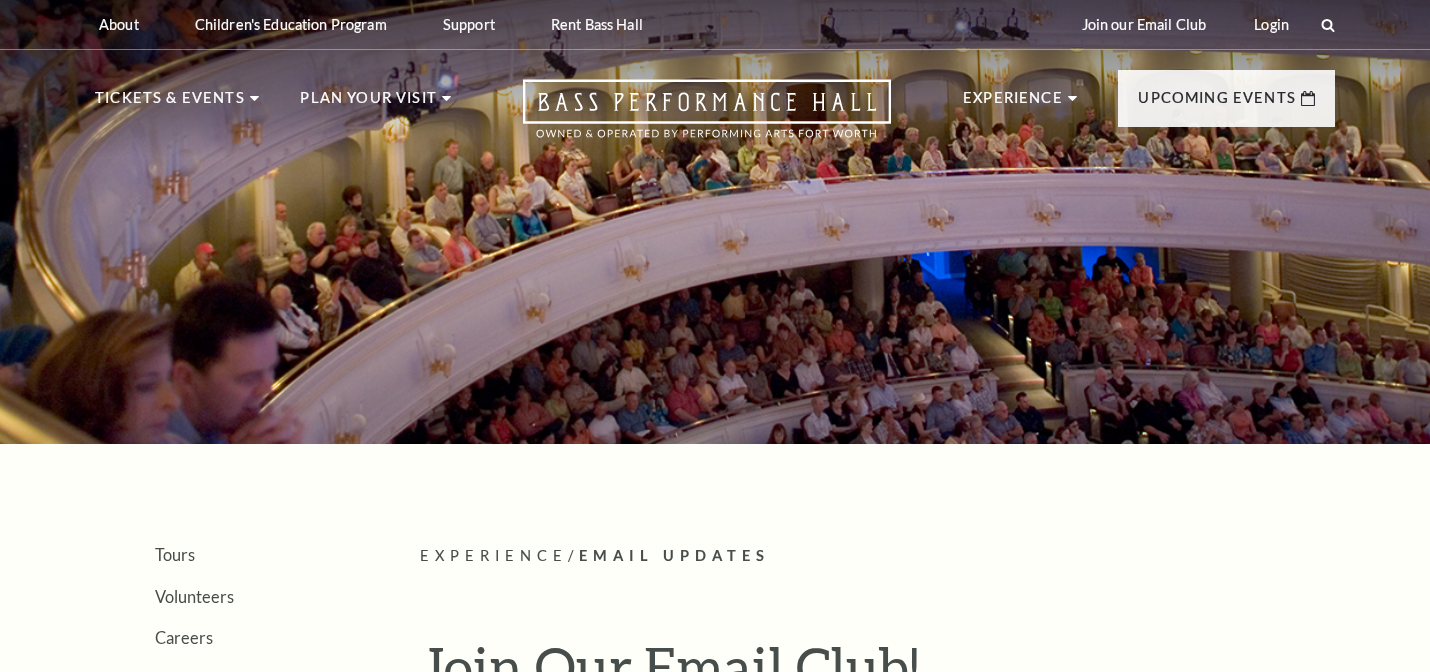 scroll, scrollTop: 0, scrollLeft: 0, axis: both 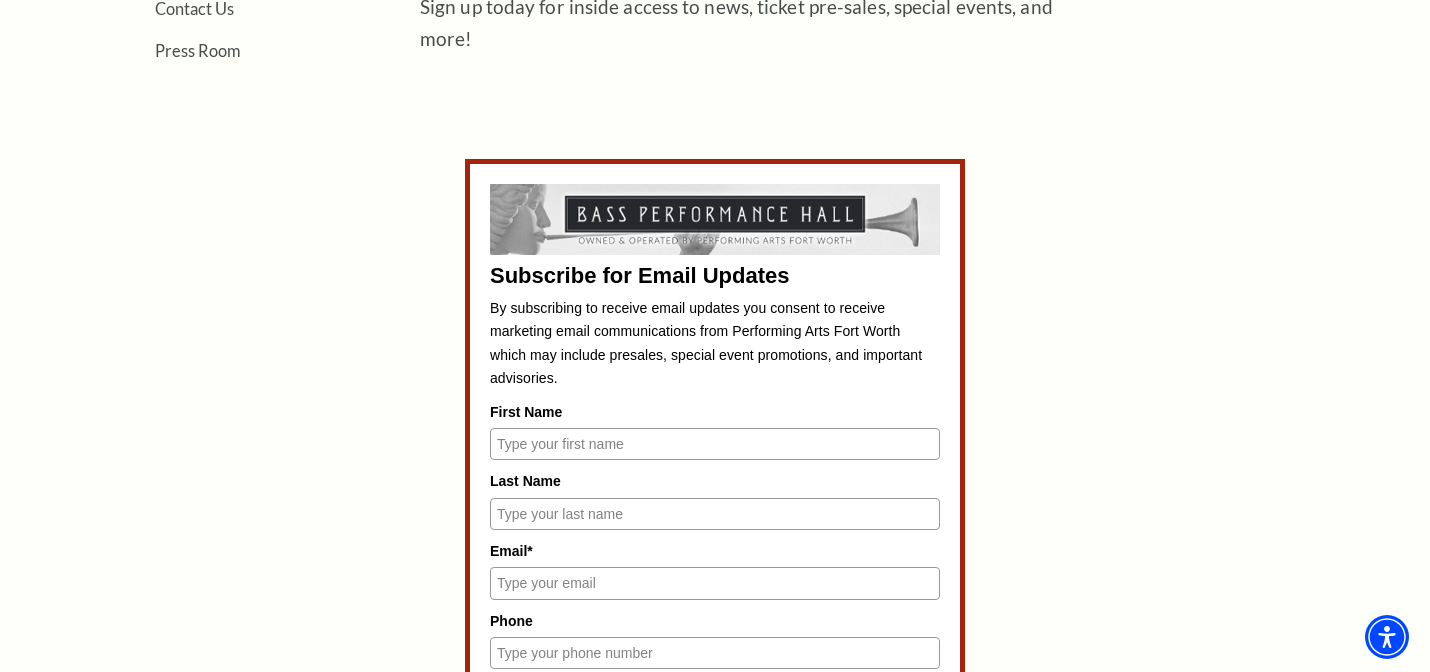 click on "First Name" at bounding box center (715, 444) 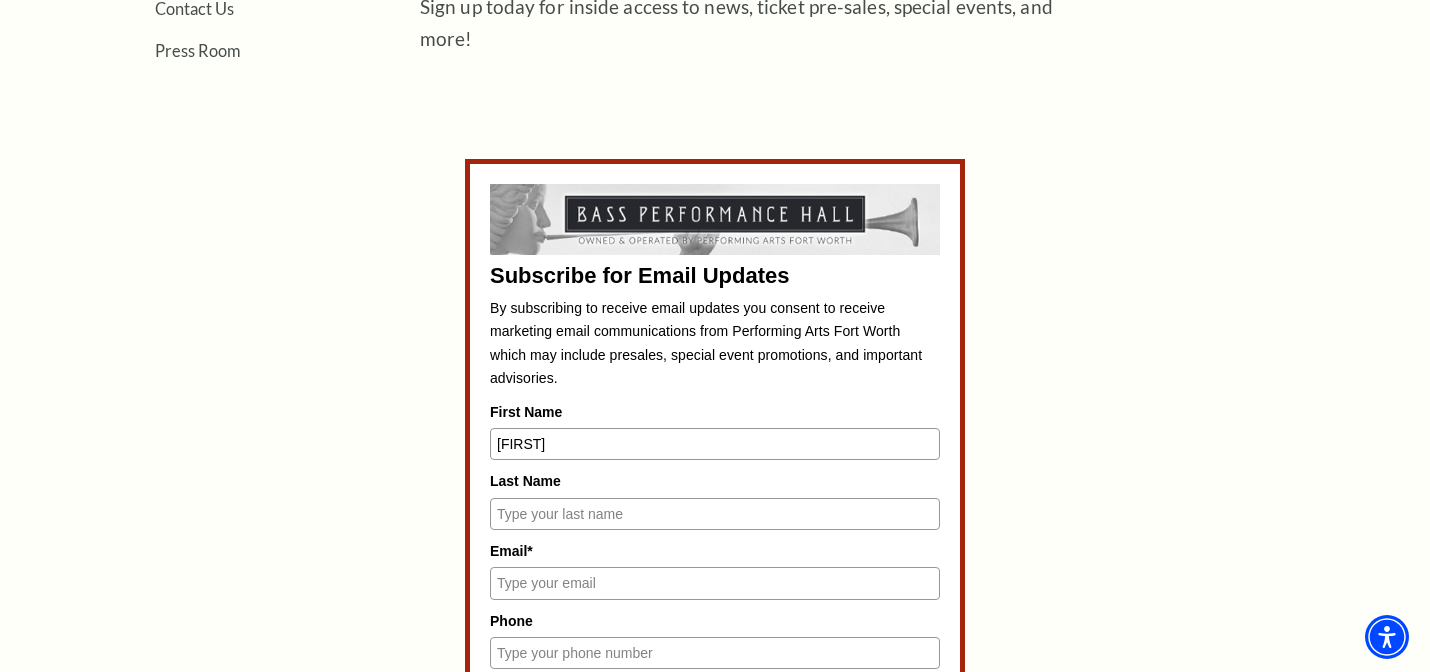type on "Melinda" 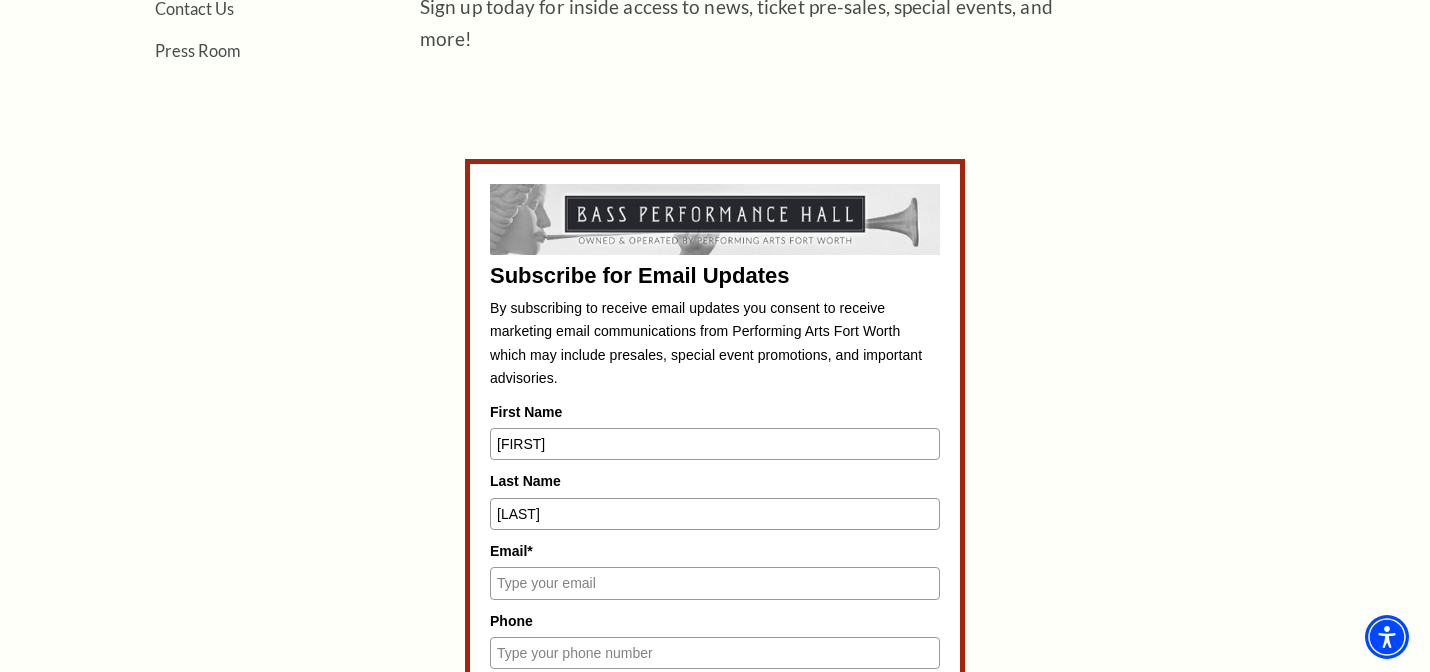 type on "Smith" 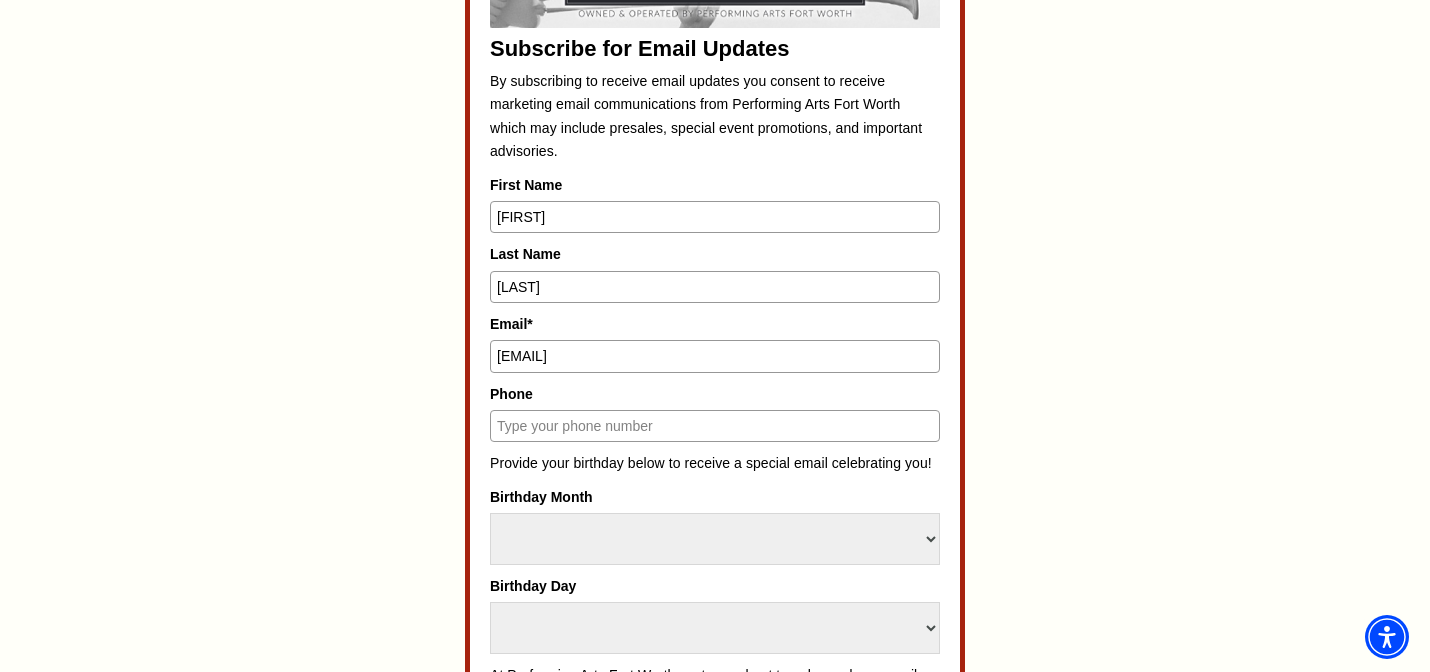 scroll, scrollTop: 994, scrollLeft: 0, axis: vertical 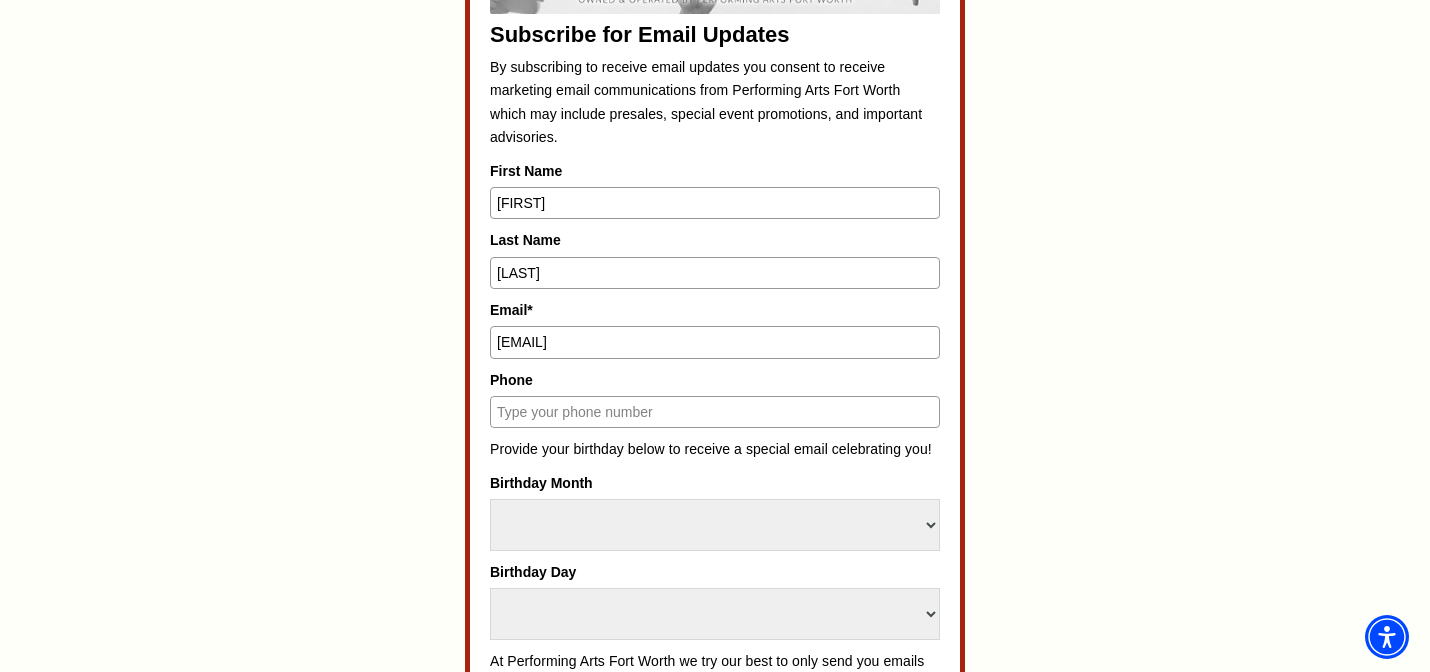 type on "aerie9067@hotmail.com" 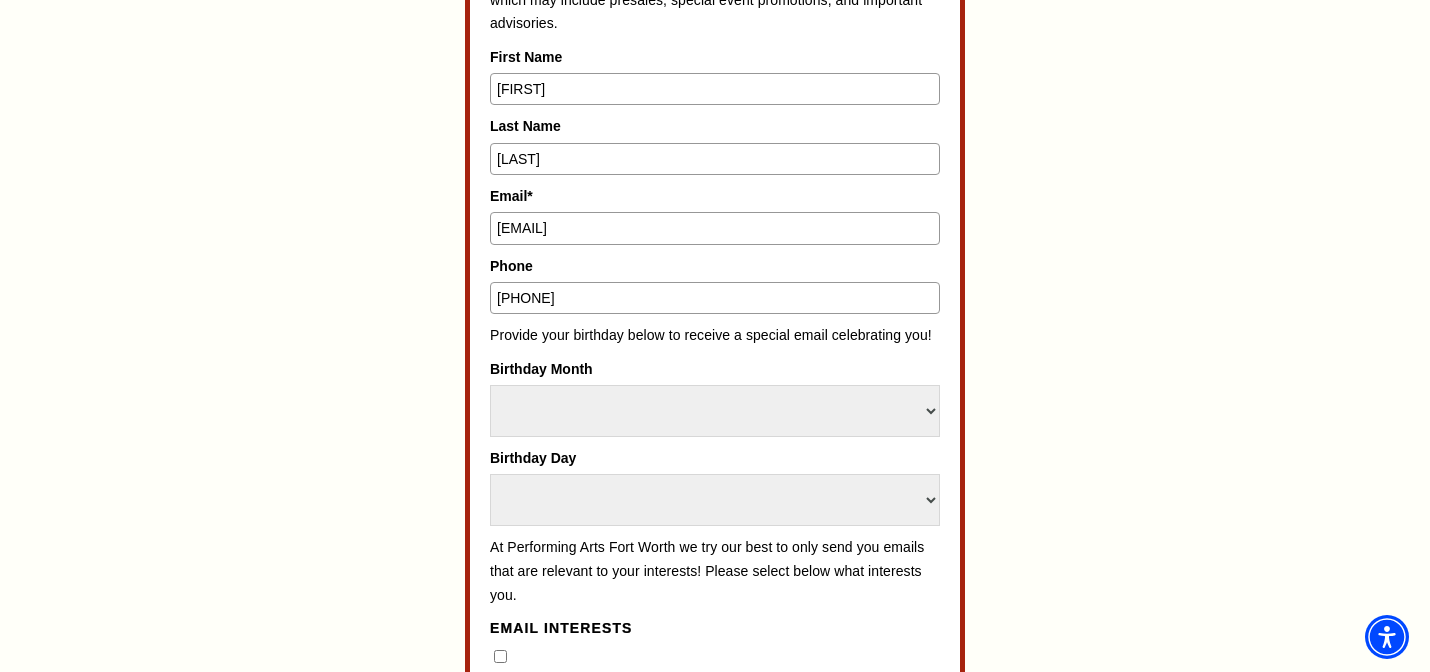 scroll, scrollTop: 1144, scrollLeft: 0, axis: vertical 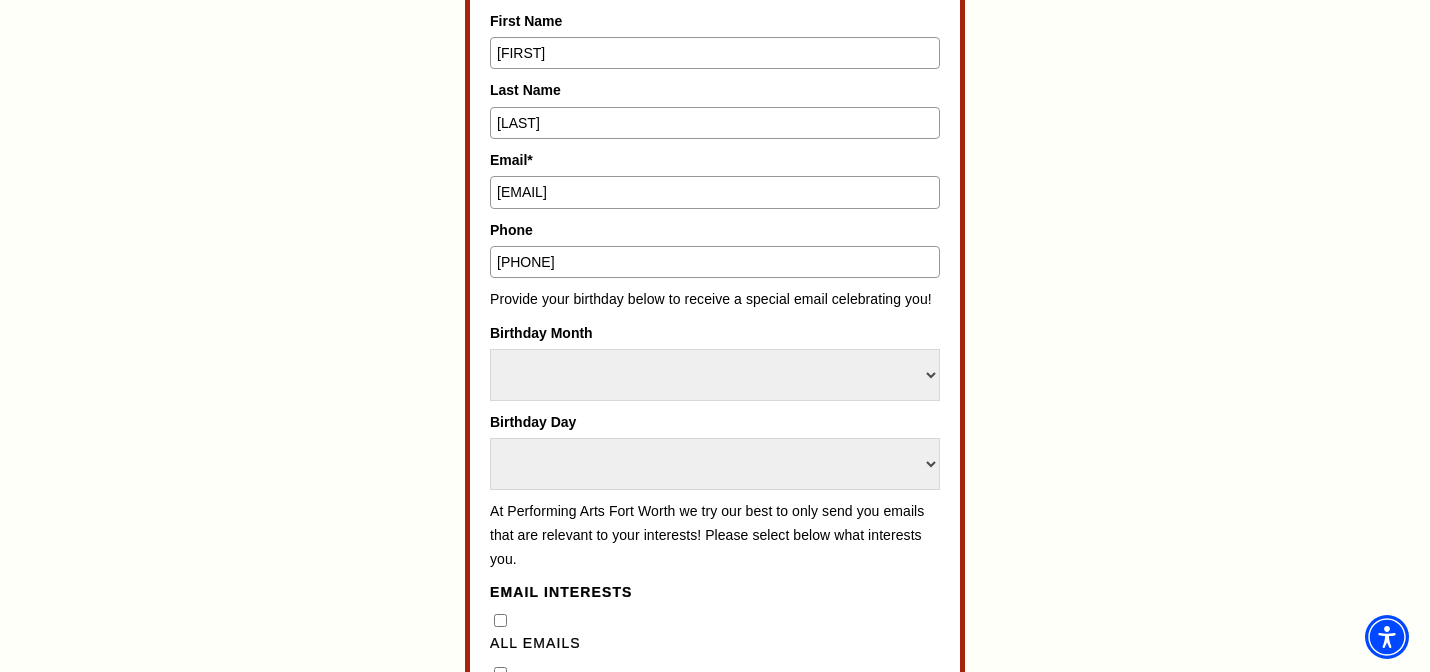 type on "9406269274" 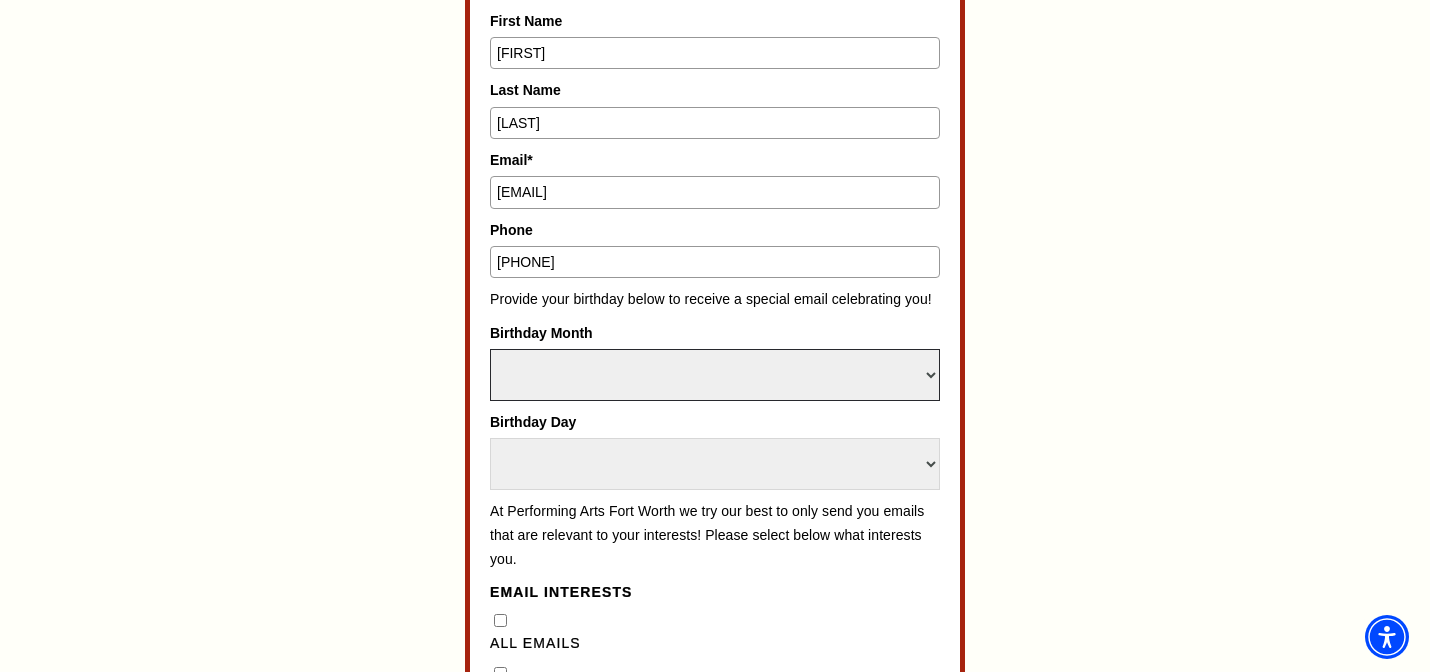 click on "Select Month
January
February
March
April
May
June
July
August
September
October
November
December" at bounding box center (715, 375) 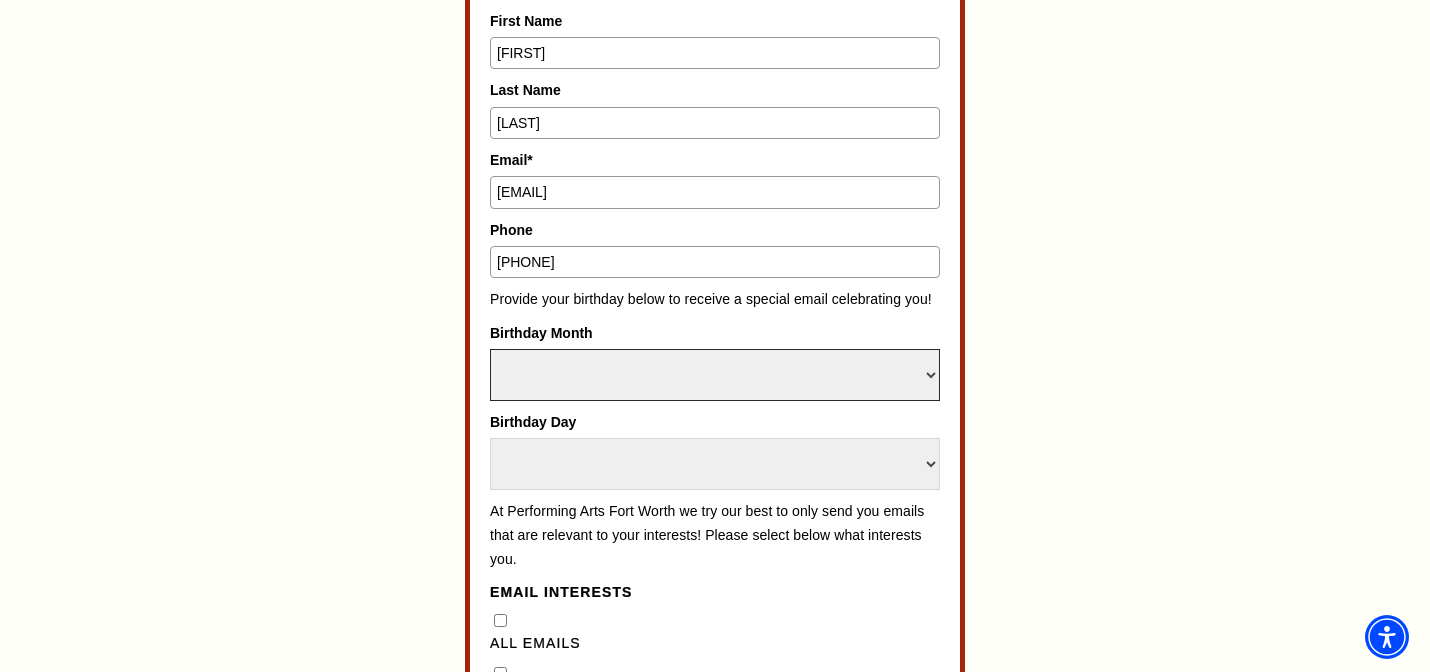 select on "October" 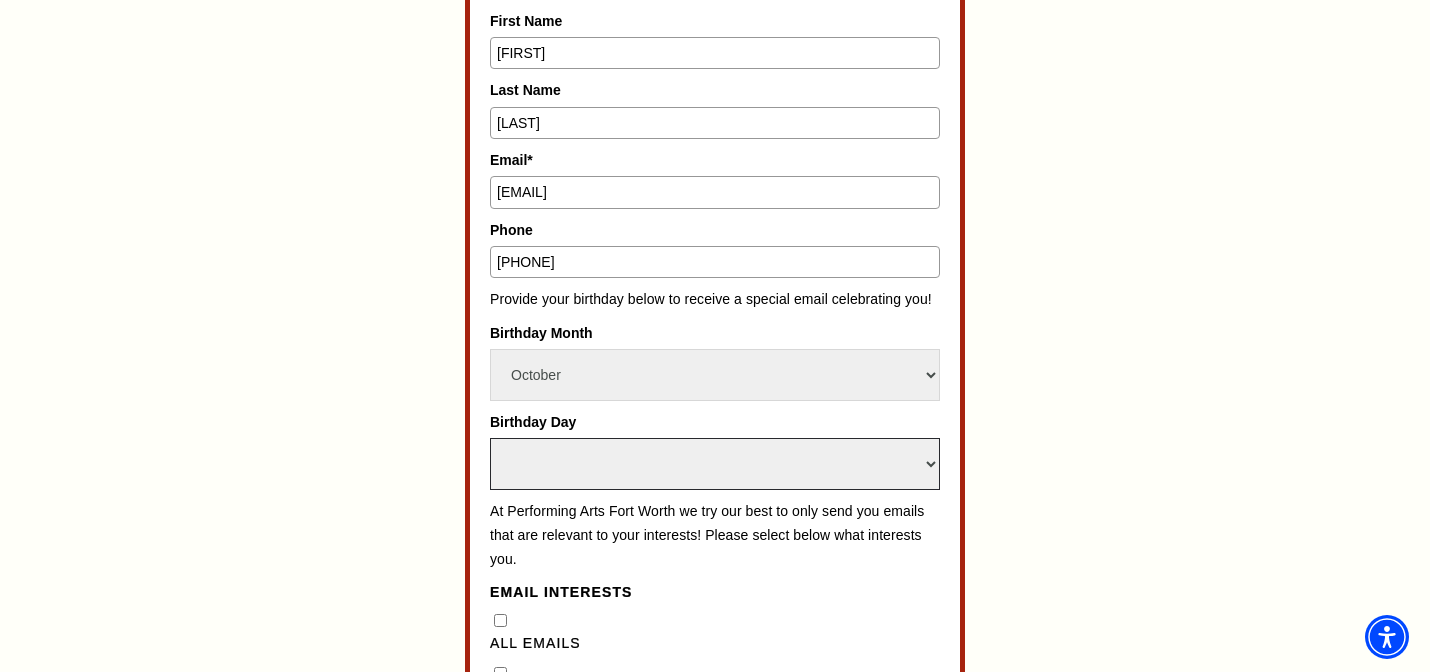 click on "Select Day
1
2
3
4
5
6
7
8
9
10
11
12
13
14
15
16
17
18
19
20
21
22
23
24
25
26
27
28
29
30
31" at bounding box center [715, 464] 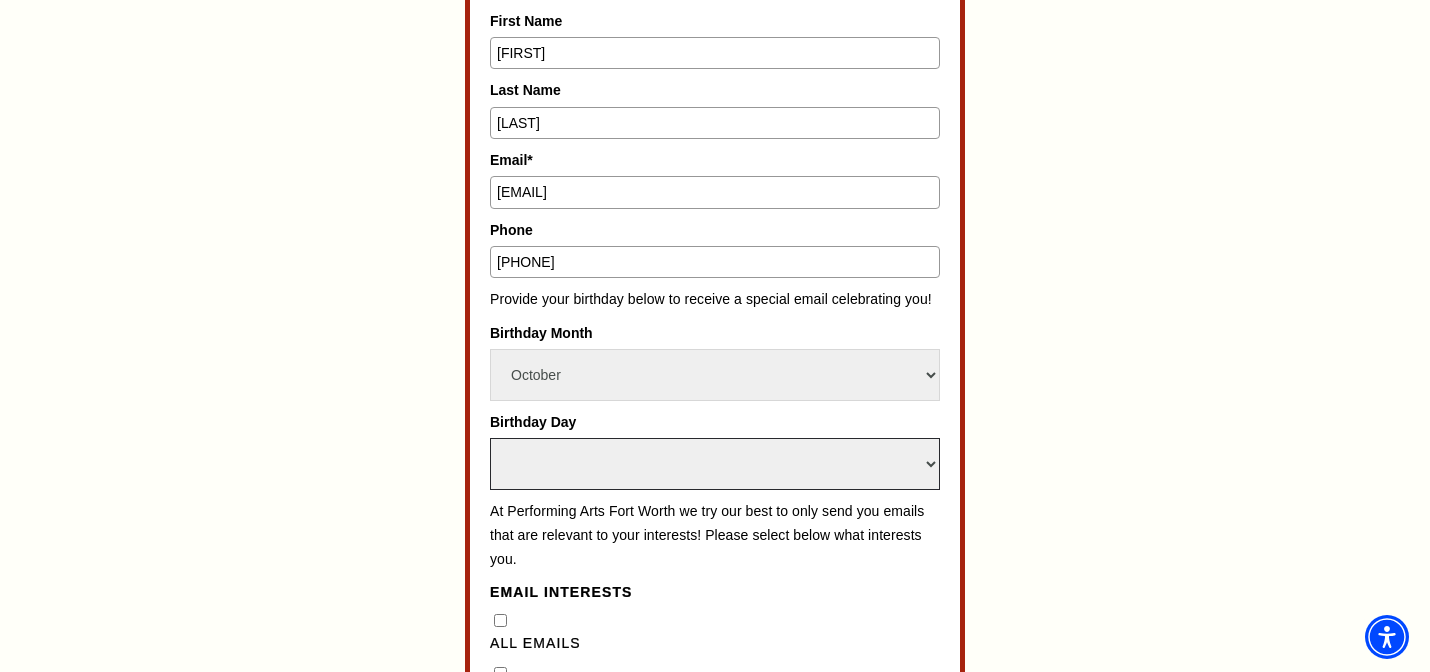 select on "21" 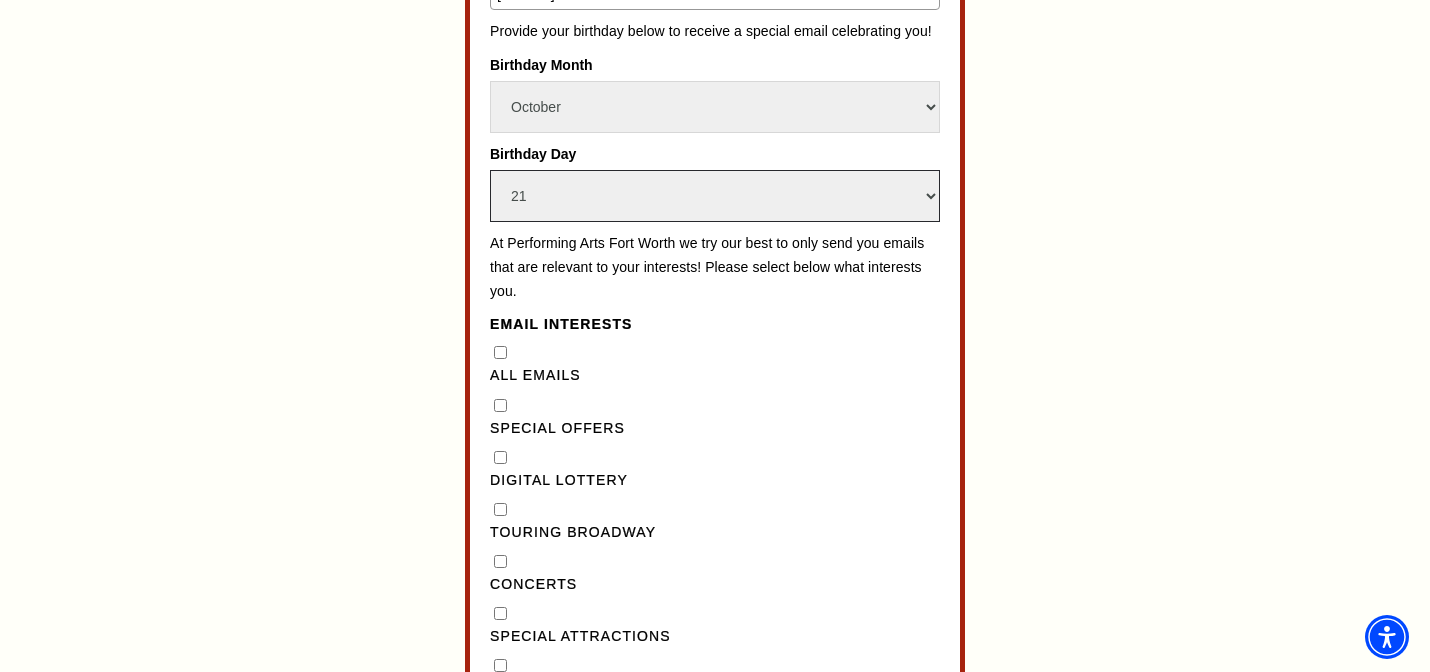 scroll, scrollTop: 1413, scrollLeft: 0, axis: vertical 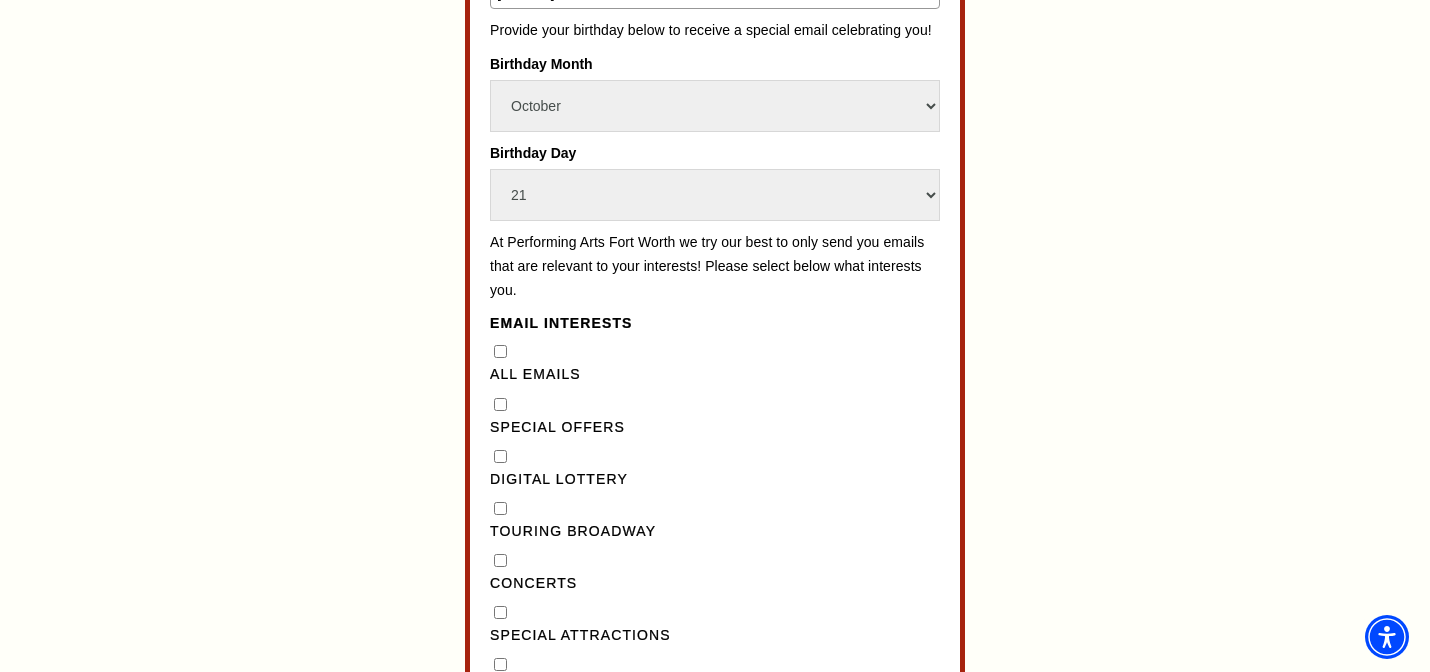 click on "Special Offers" at bounding box center [500, 404] 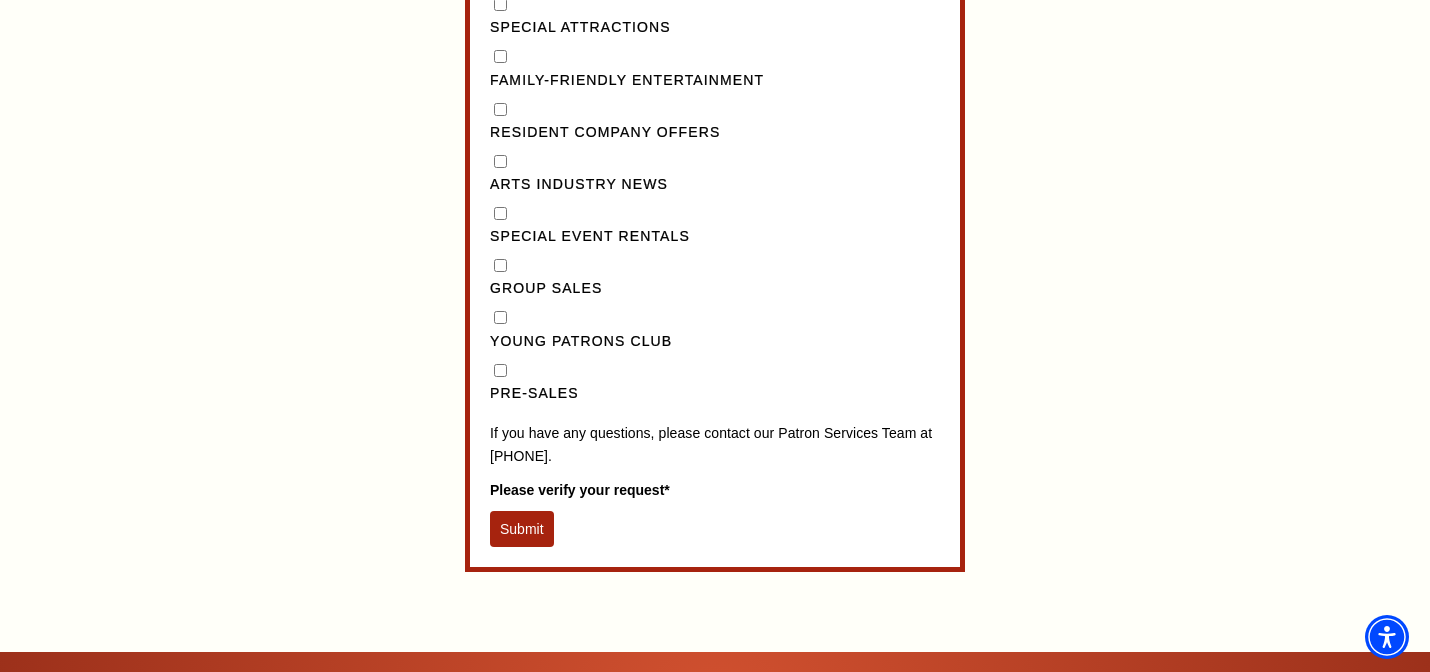 scroll, scrollTop: 2036, scrollLeft: 0, axis: vertical 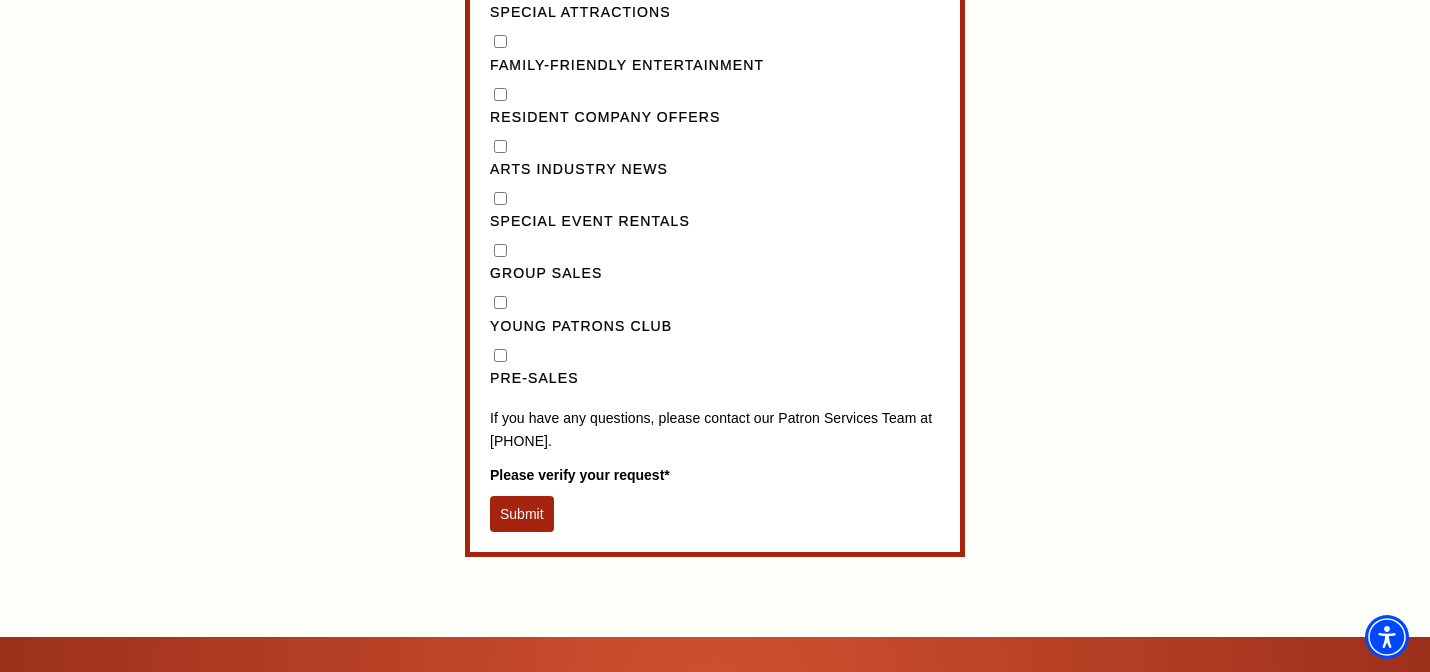 click on "Submit" at bounding box center (522, 514) 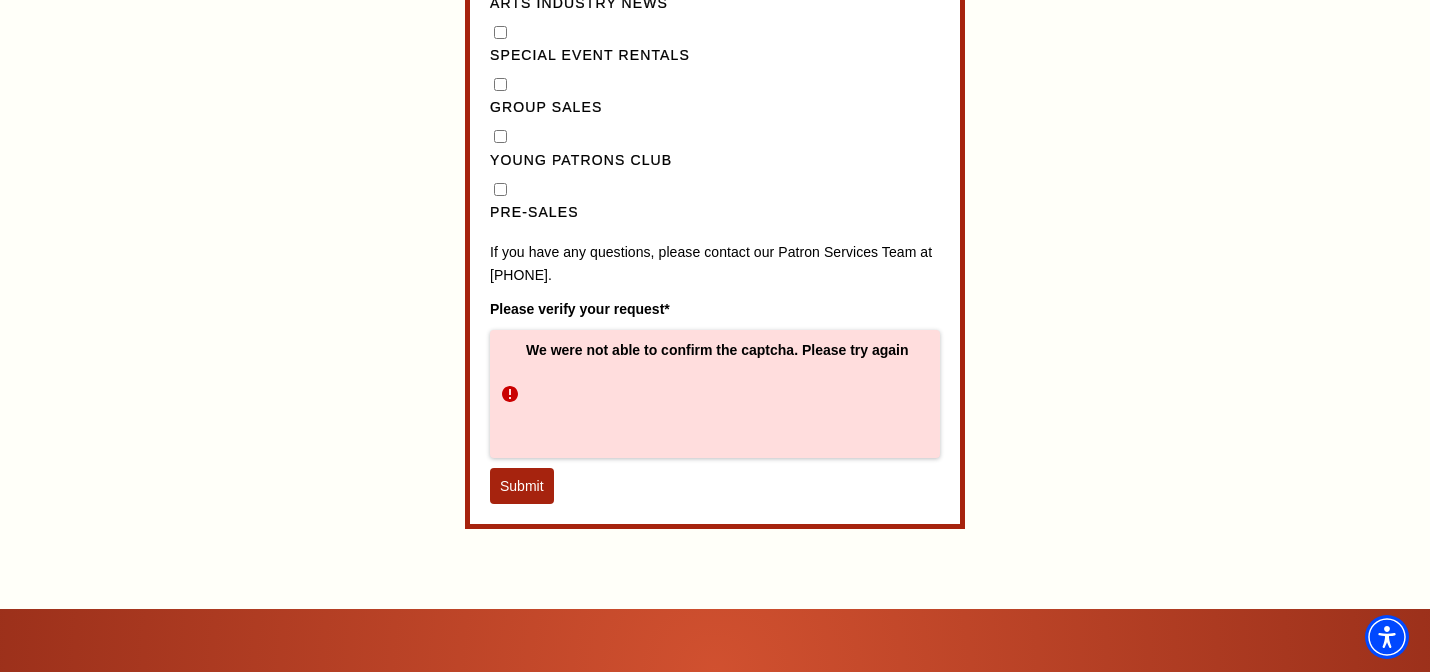 scroll, scrollTop: 2213, scrollLeft: 0, axis: vertical 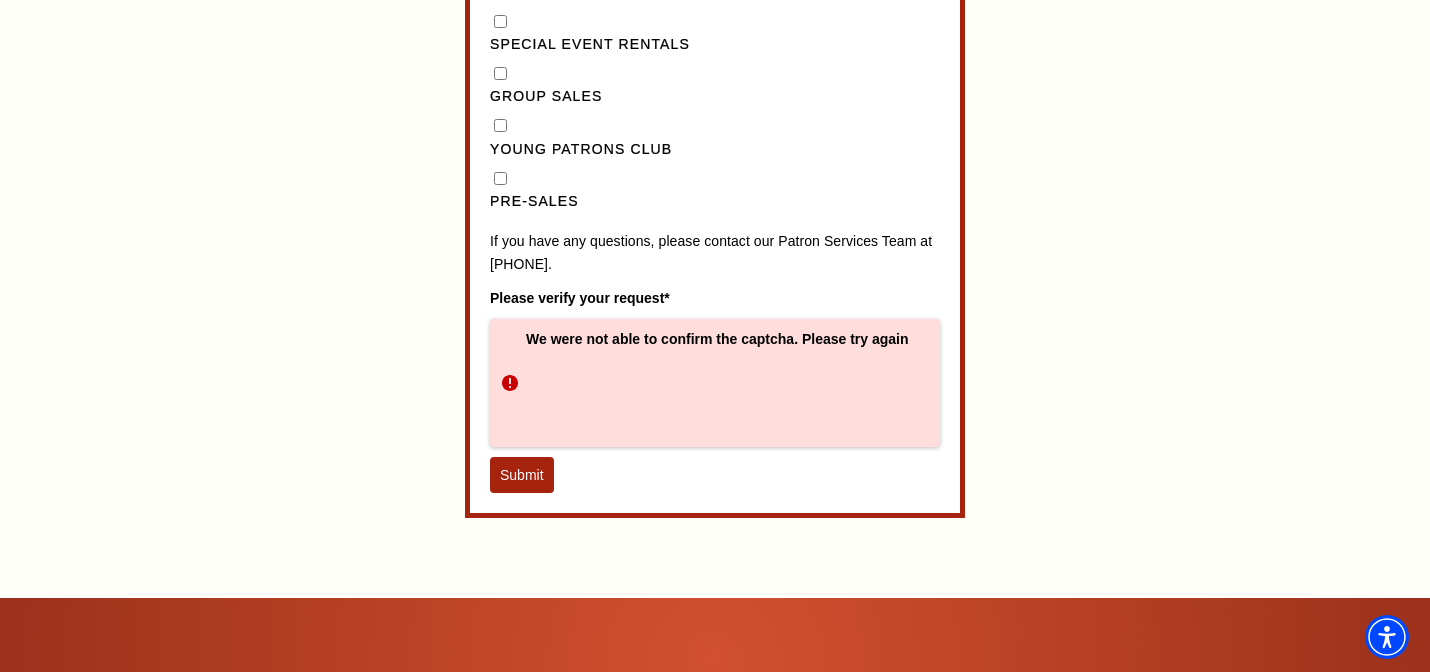 click on "Submit" at bounding box center [522, 475] 